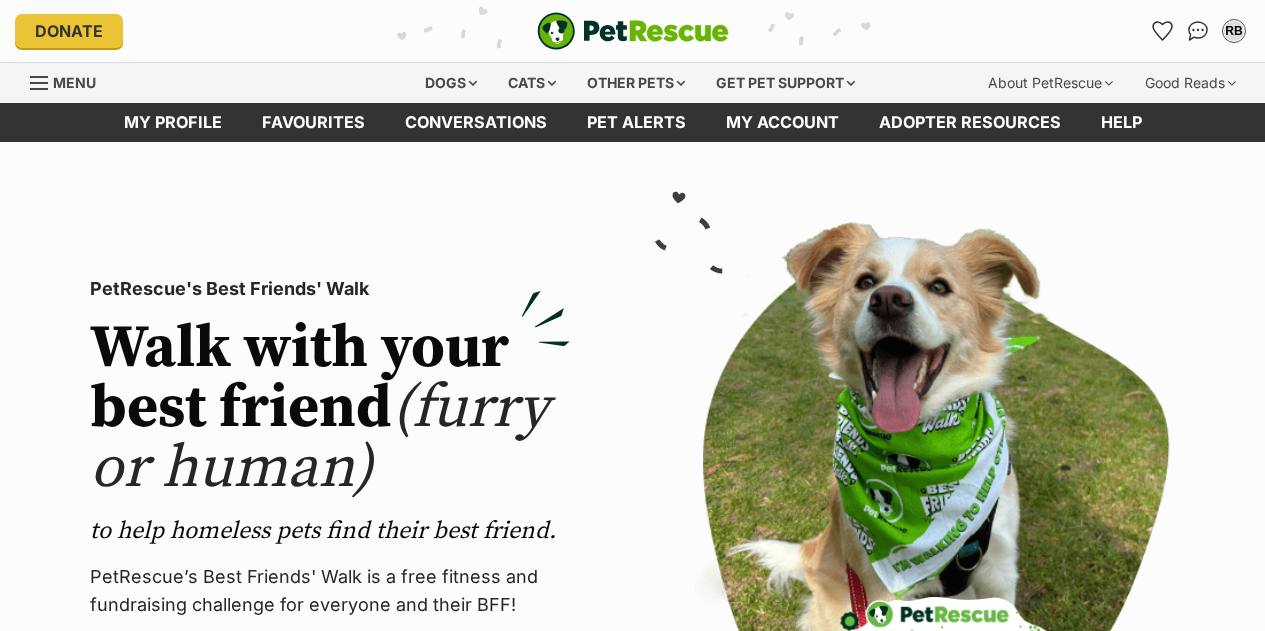 scroll, scrollTop: 0, scrollLeft: 0, axis: both 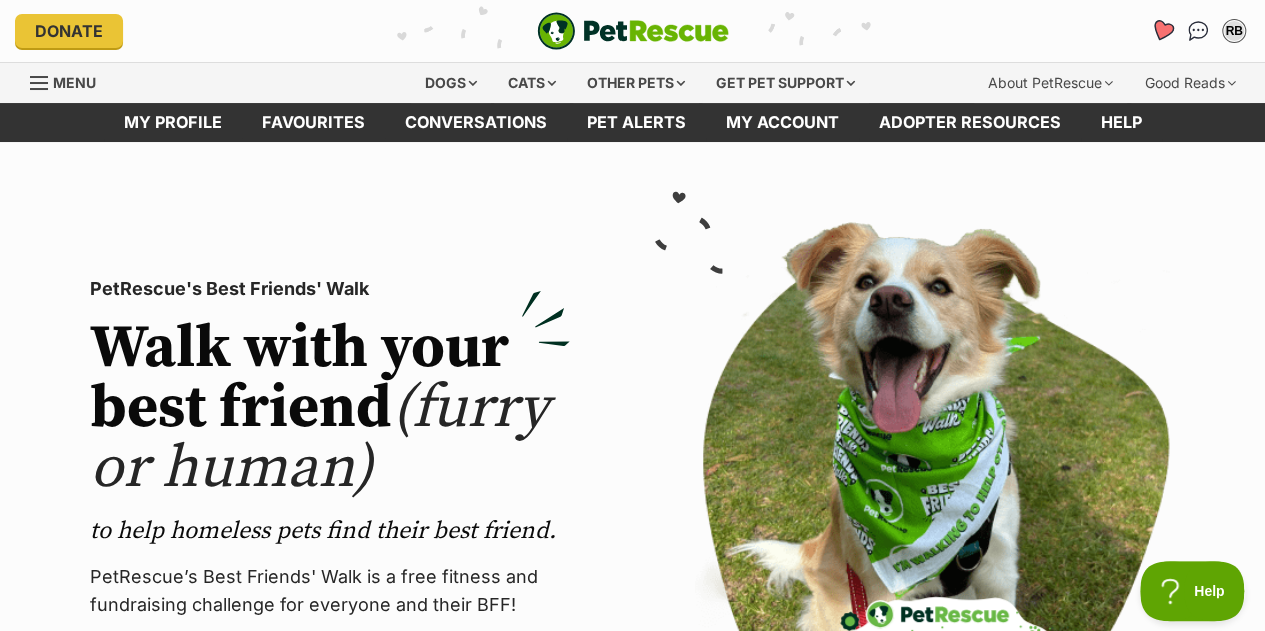 click 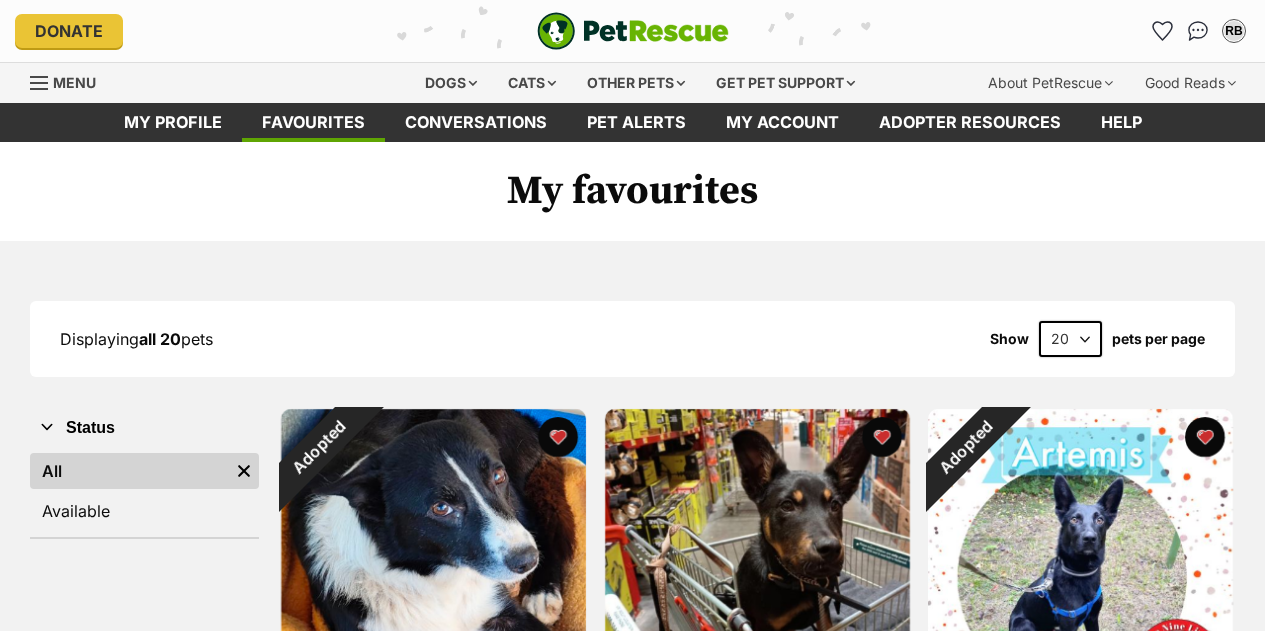 scroll, scrollTop: 0, scrollLeft: 0, axis: both 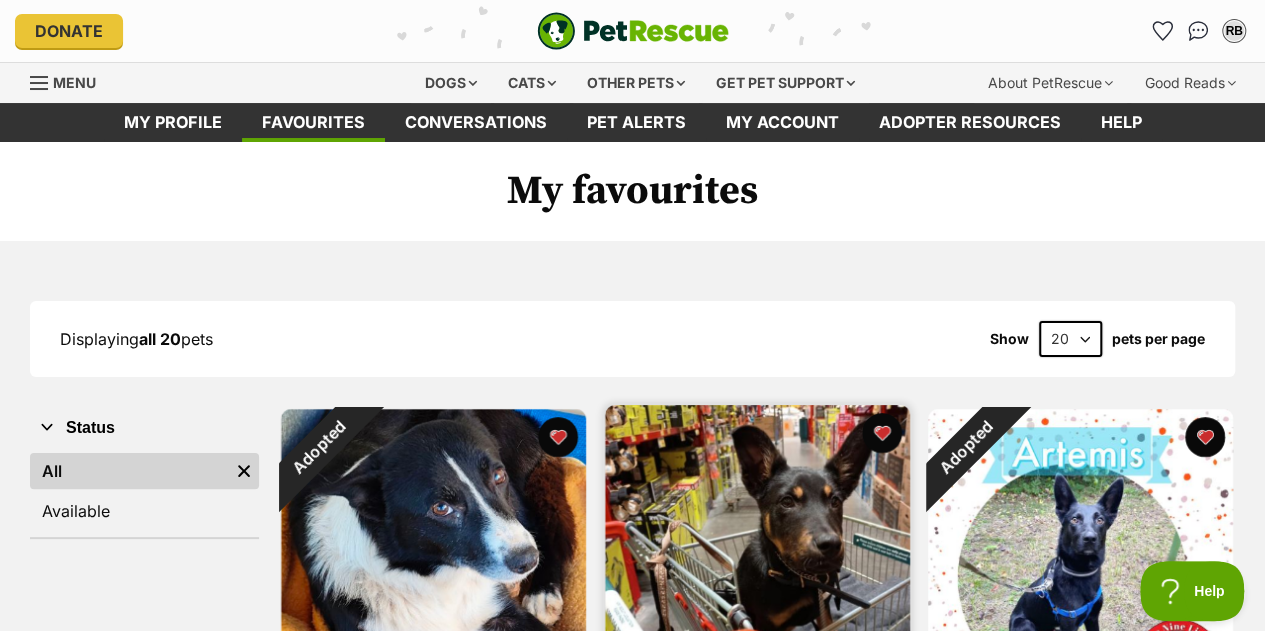 click at bounding box center [757, 557] 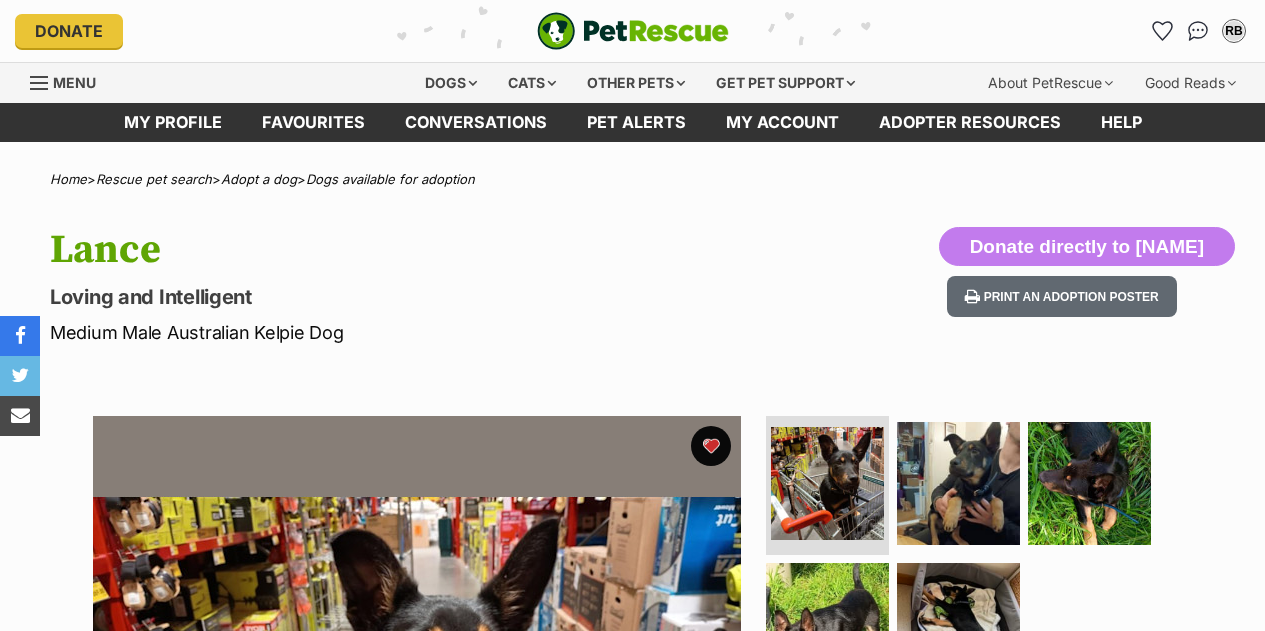scroll, scrollTop: 0, scrollLeft: 0, axis: both 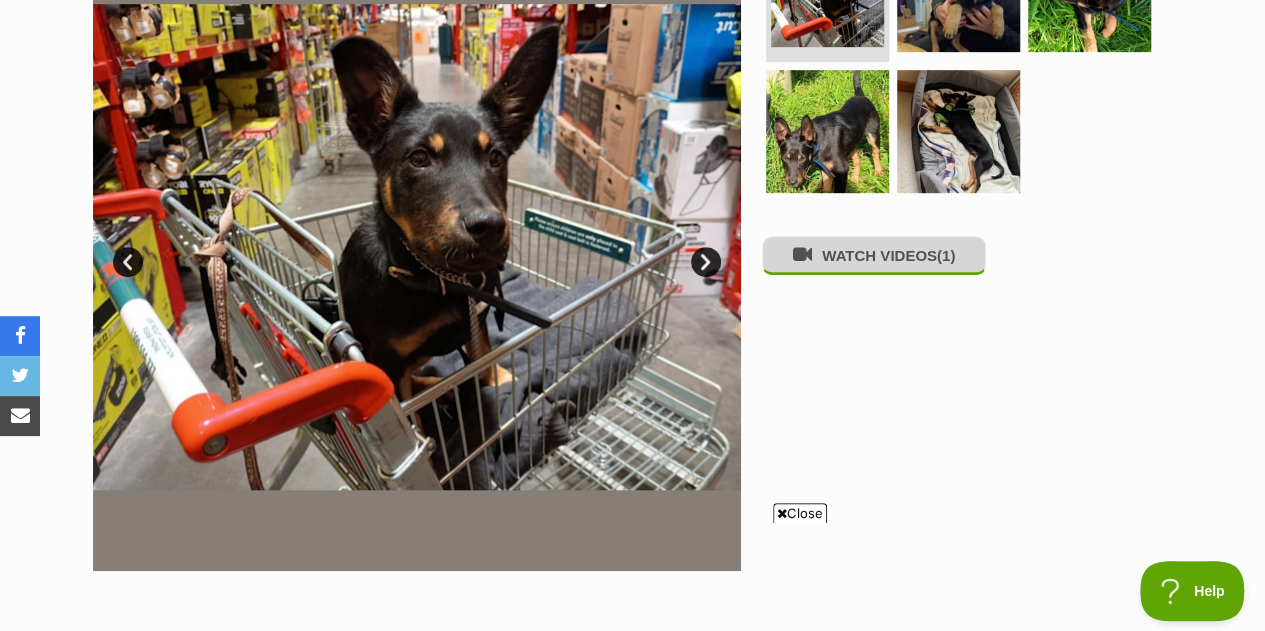 click on "WATCH VIDEOS
(1)" at bounding box center [874, 255] 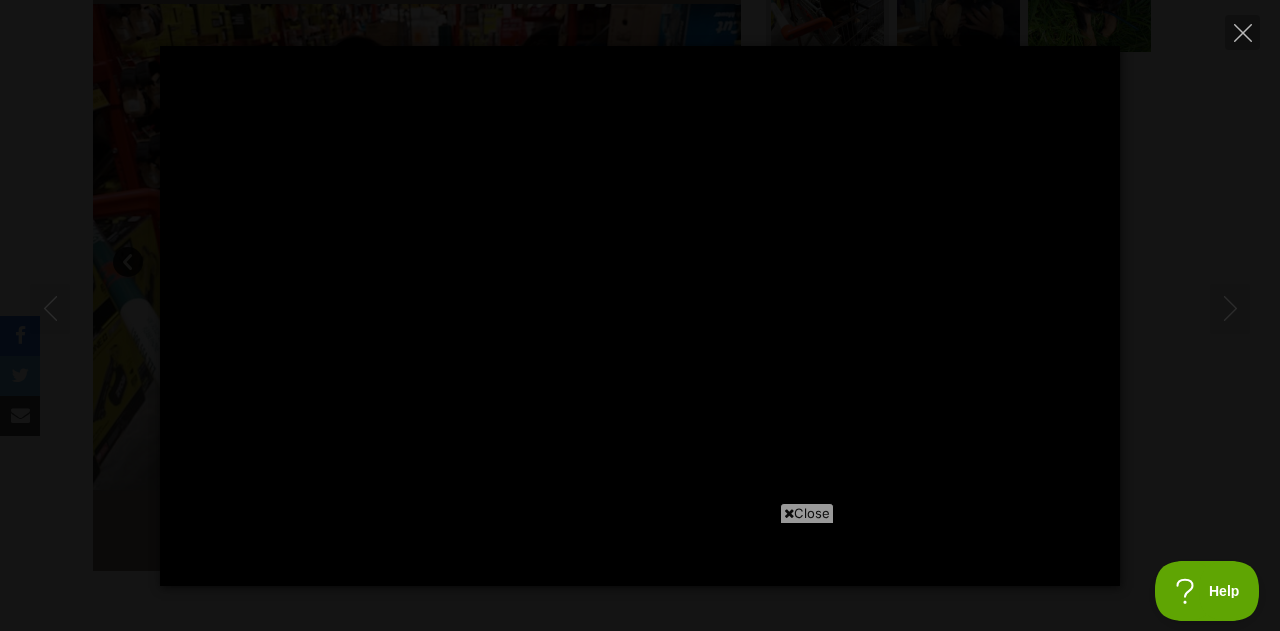 click on "Close" at bounding box center (807, 513) 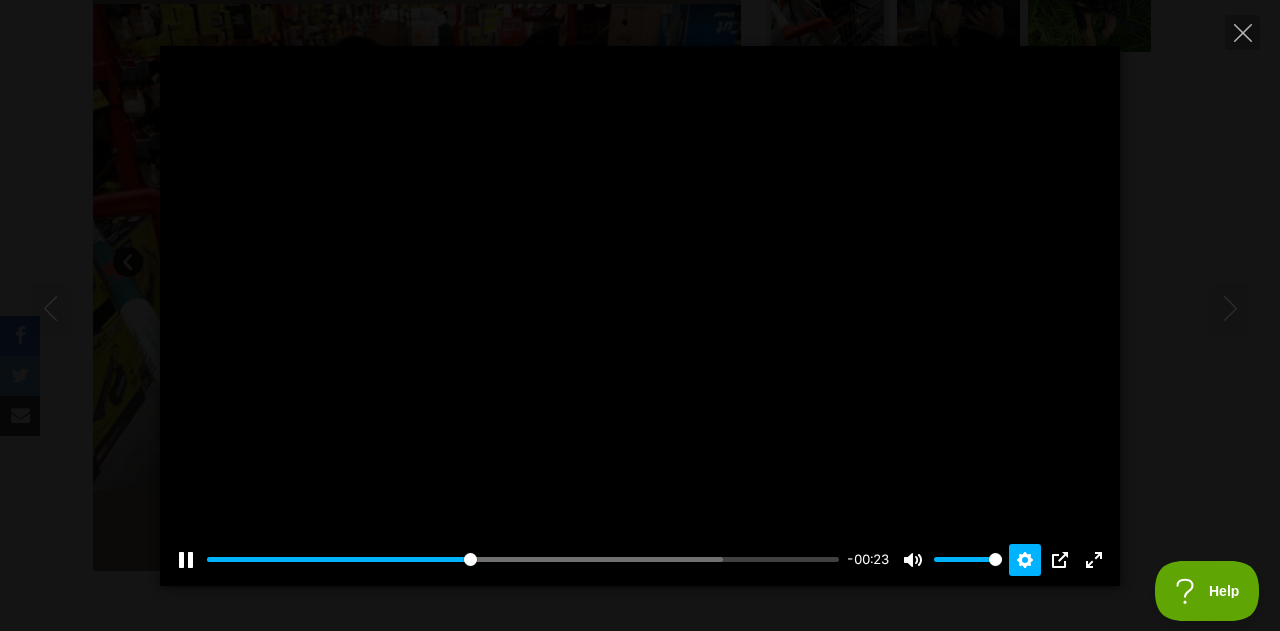 click on "Settings" at bounding box center (1025, 560) 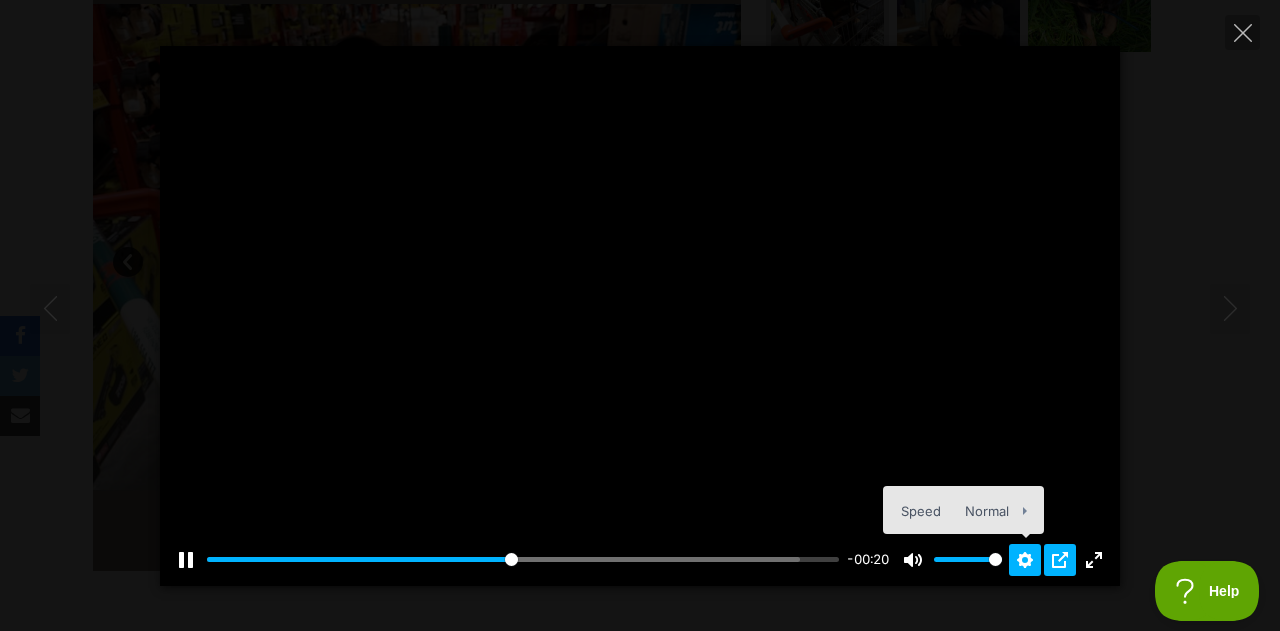 click on "PIP" at bounding box center [1060, 560] 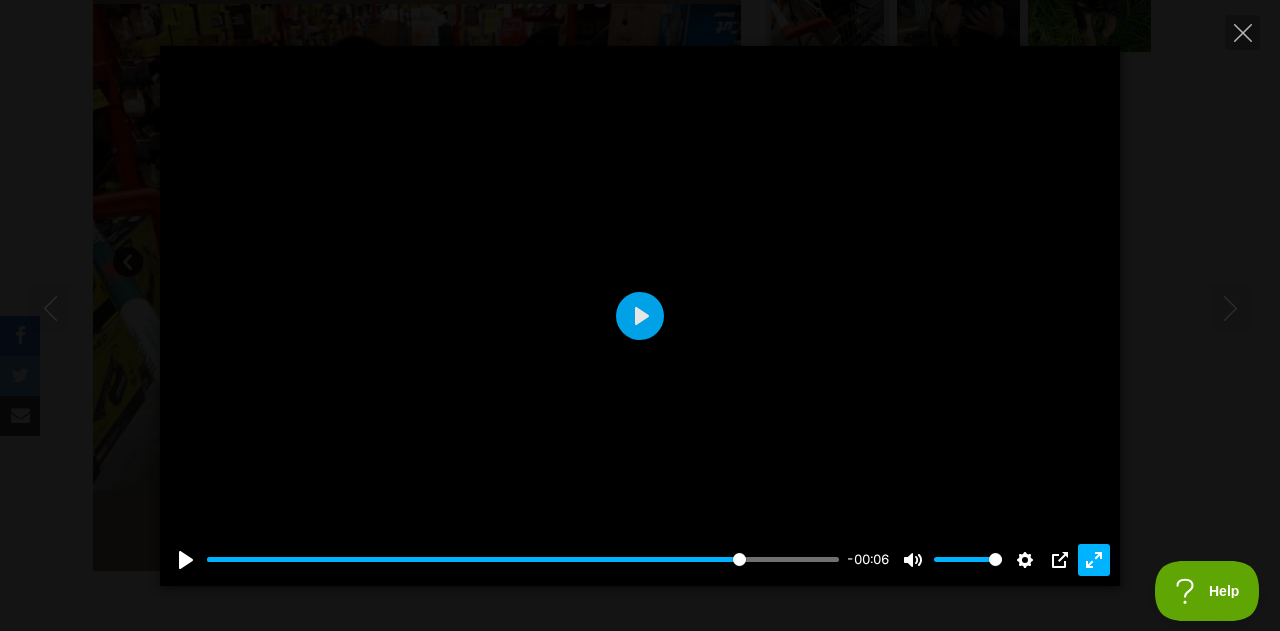 click on "Exit fullscreen Enter fullscreen" at bounding box center (1094, 560) 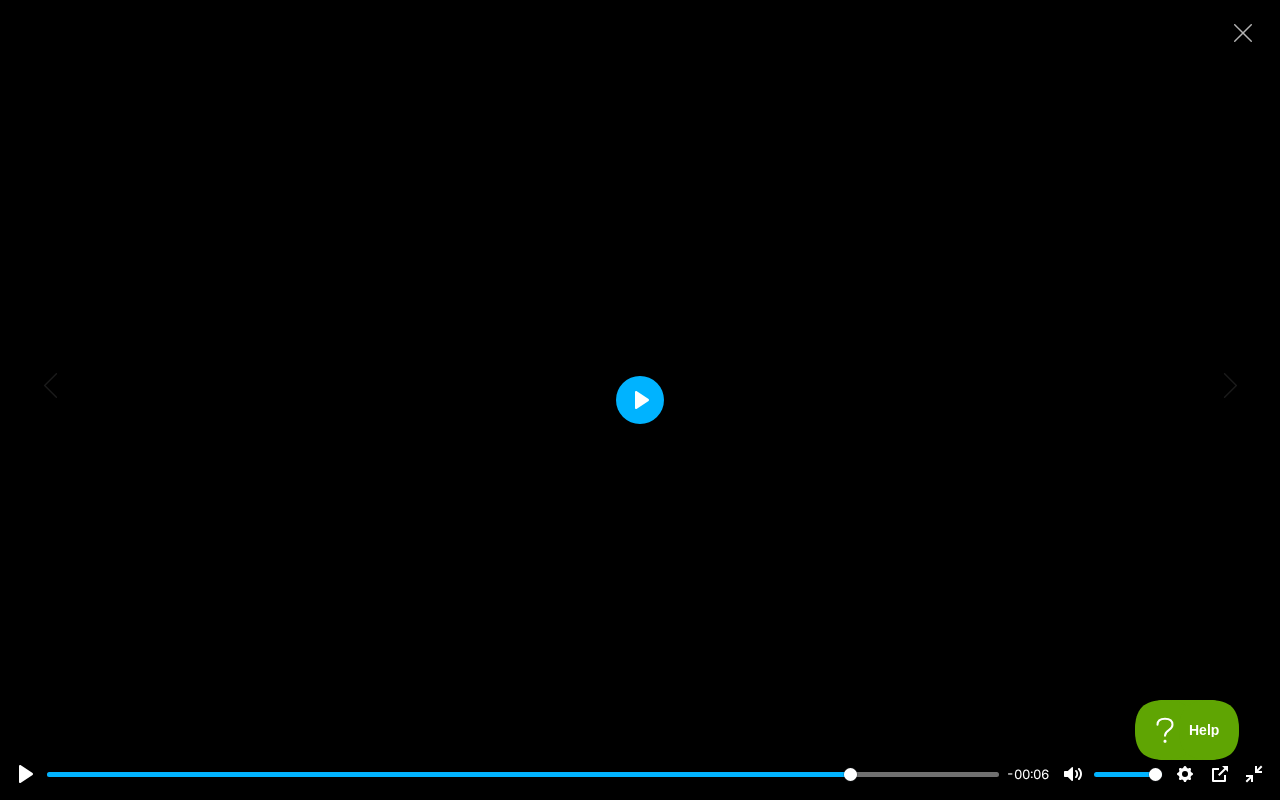 click on "Play" at bounding box center (640, 400) 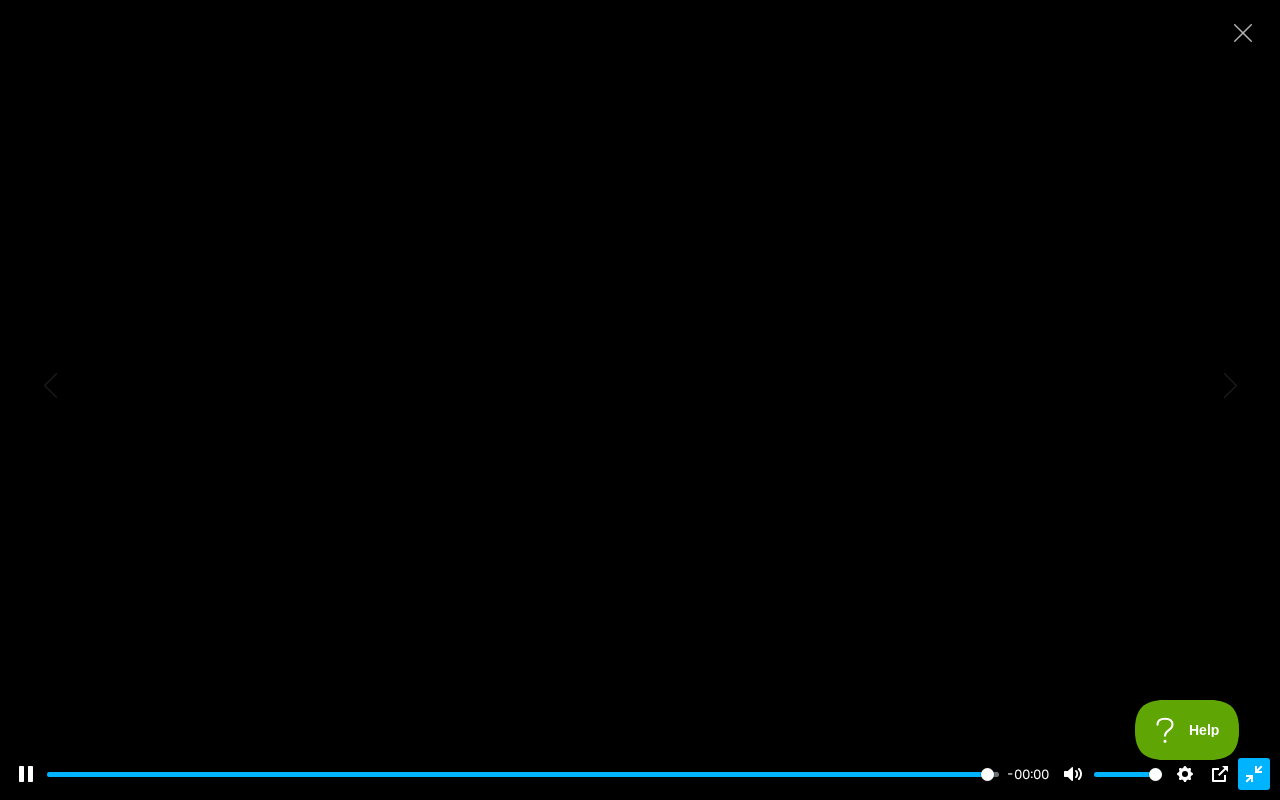 type on "100" 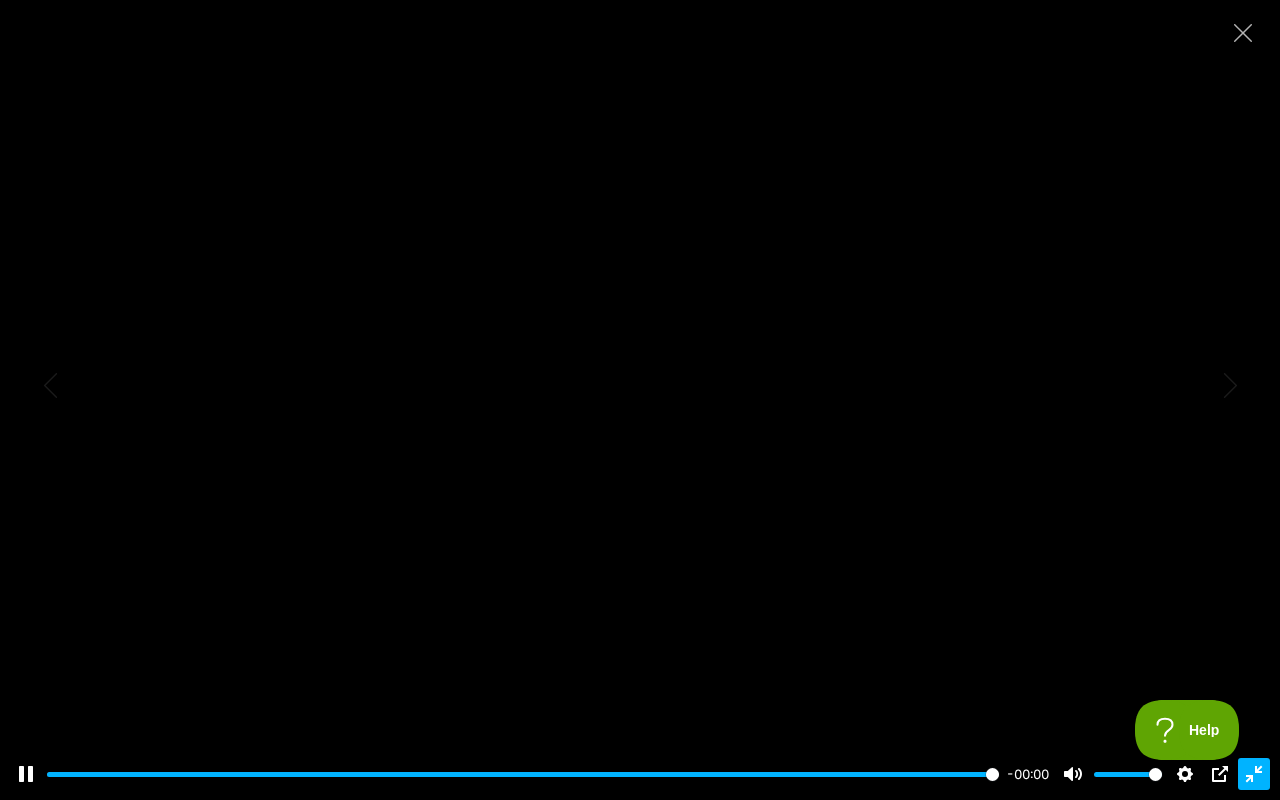 click on "Exit fullscreen Enter fullscreen" at bounding box center [1254, 774] 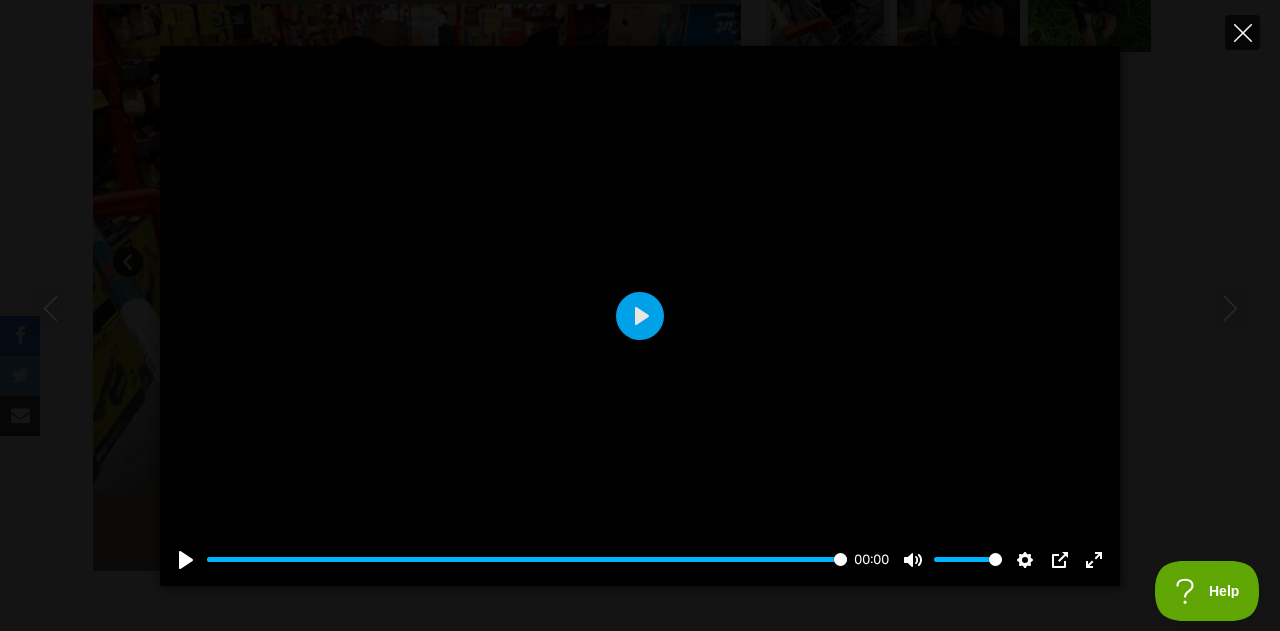click 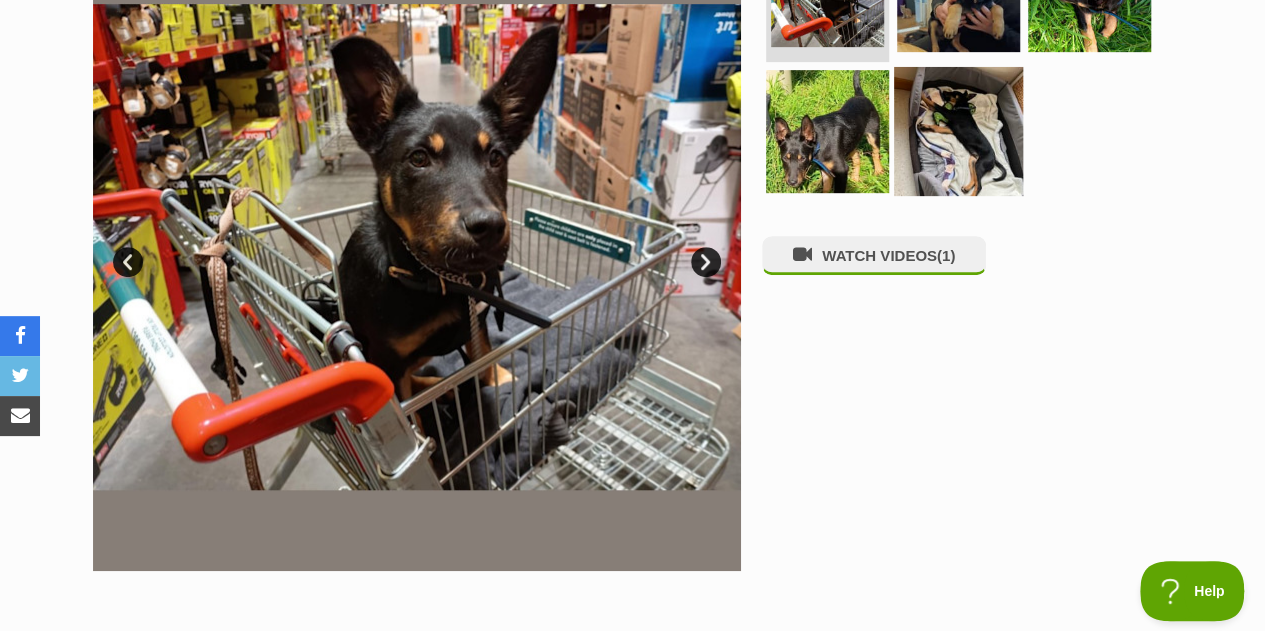 click at bounding box center [958, 131] 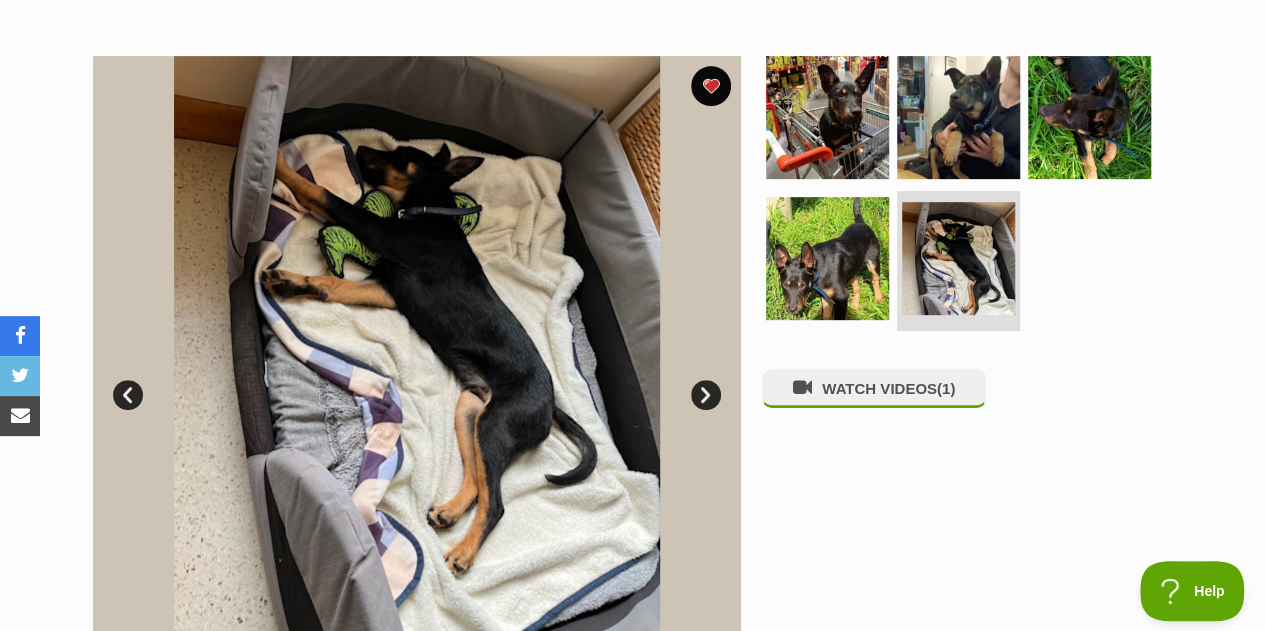 scroll, scrollTop: 293, scrollLeft: 0, axis: vertical 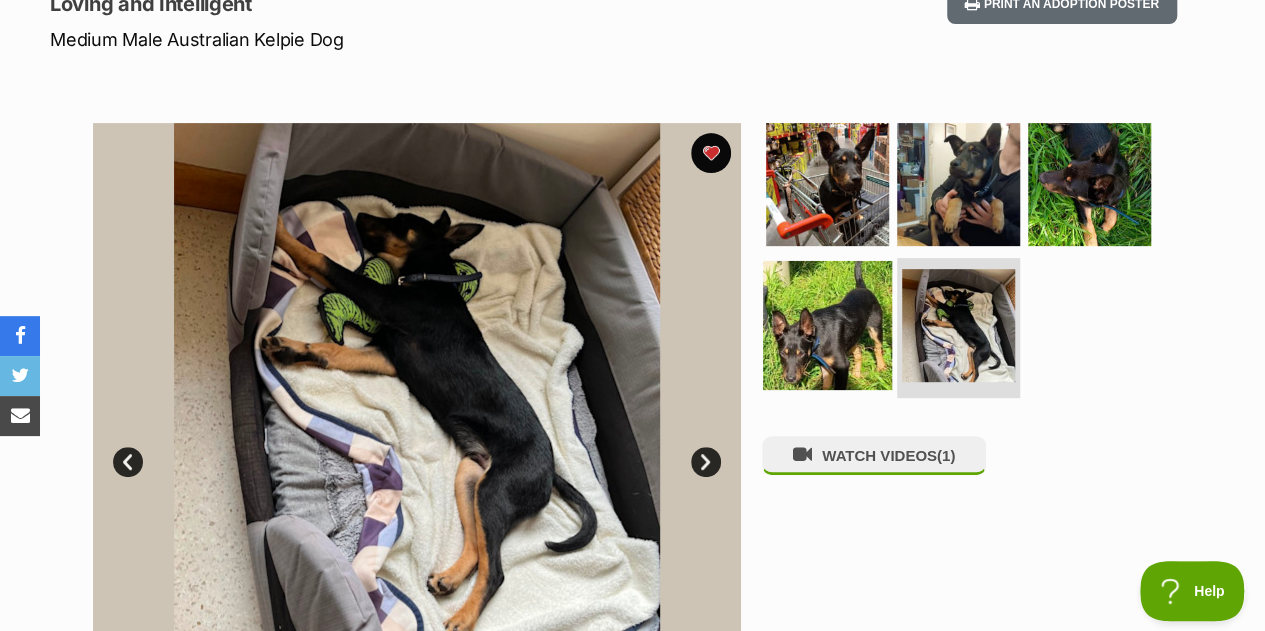 click at bounding box center (827, 325) 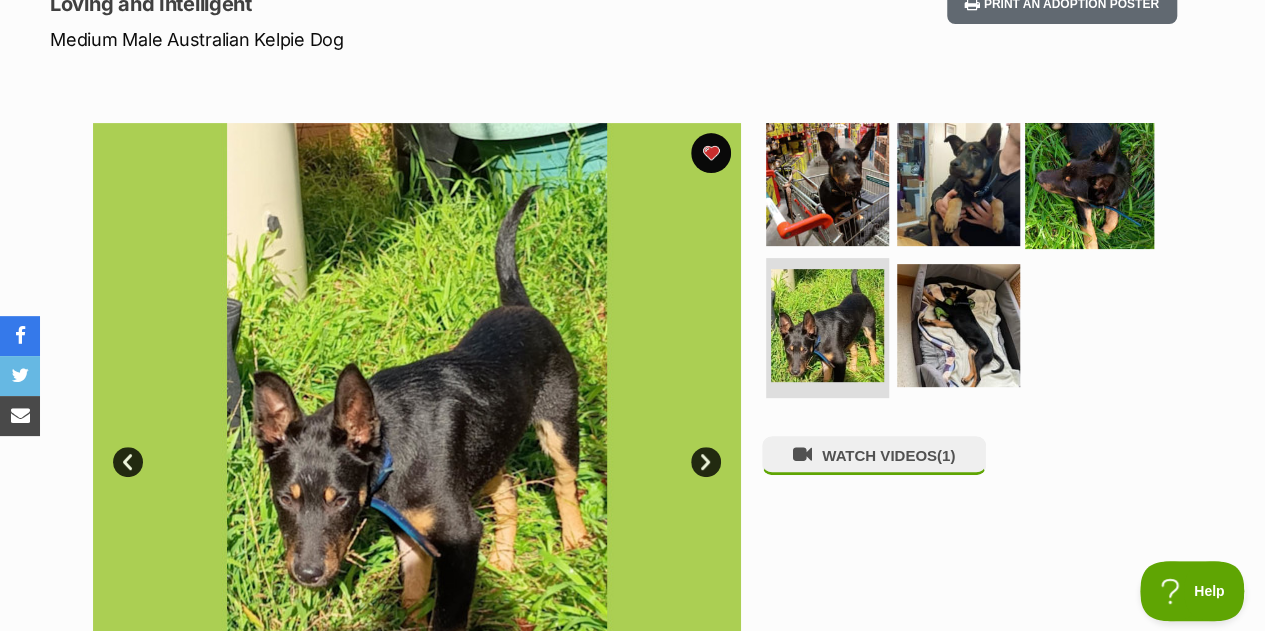 click at bounding box center [1089, 183] 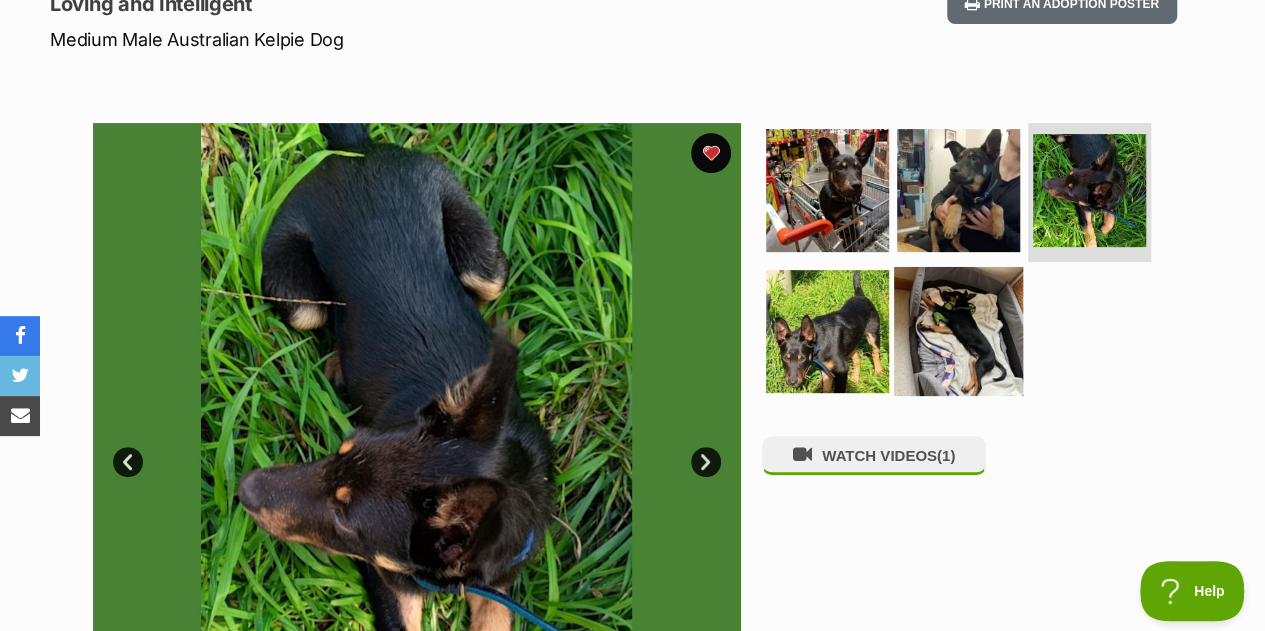click at bounding box center (958, 331) 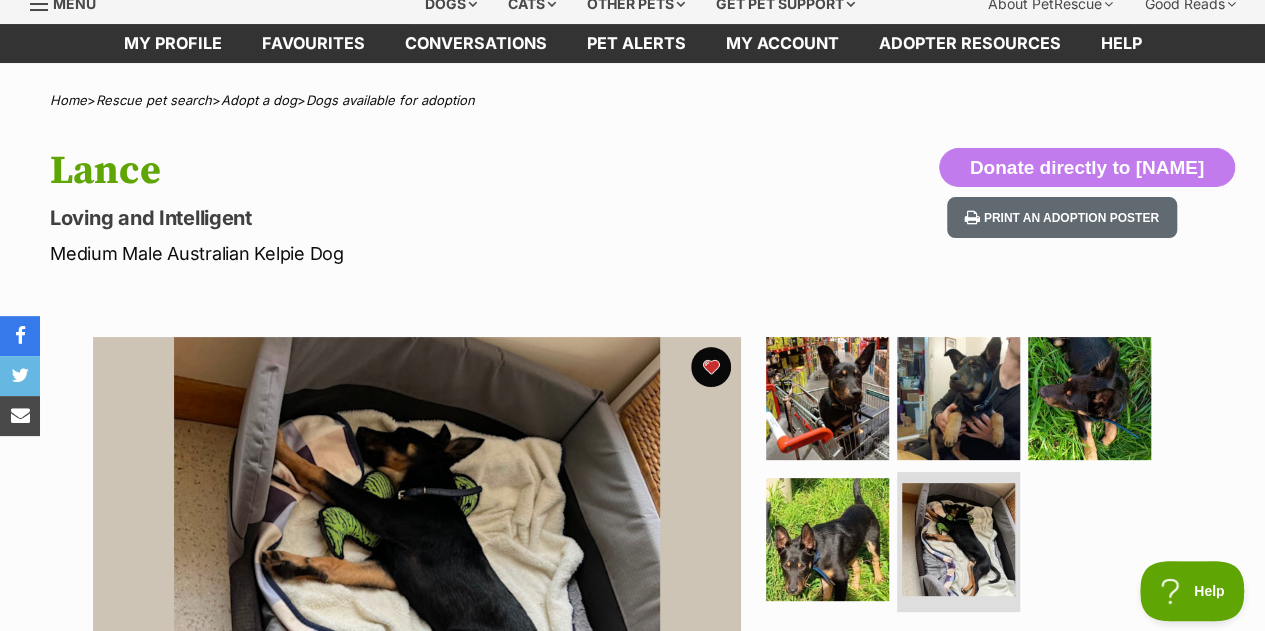 scroll, scrollTop: 0, scrollLeft: 0, axis: both 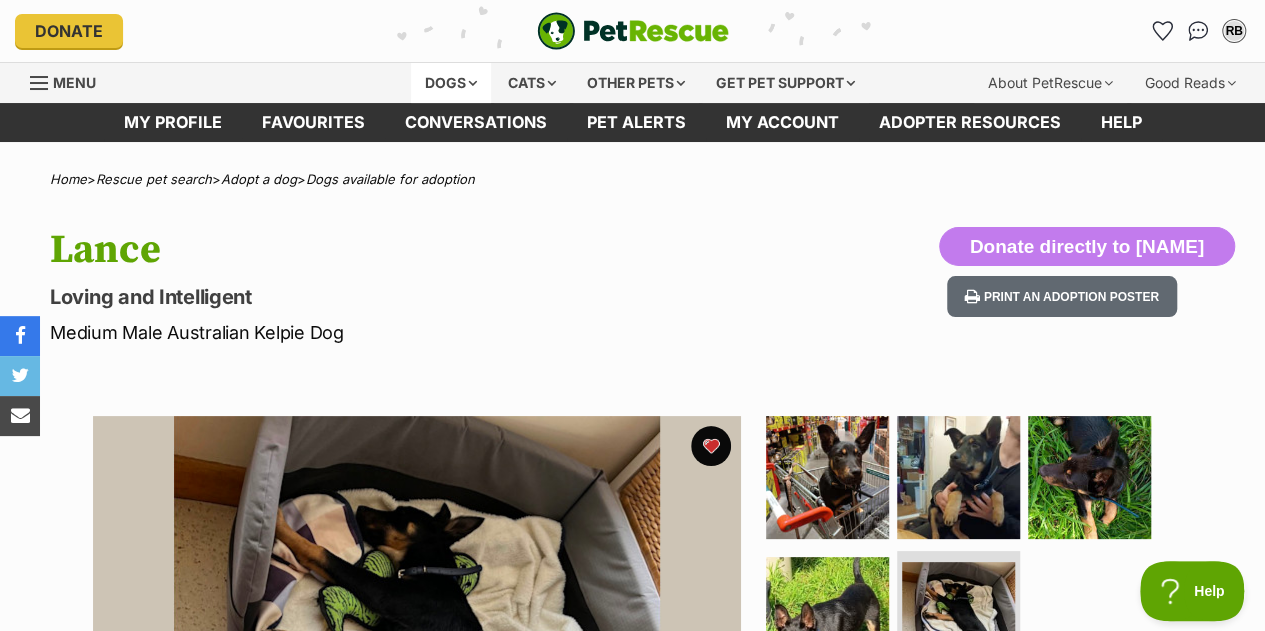 click on "Dogs" at bounding box center (451, 83) 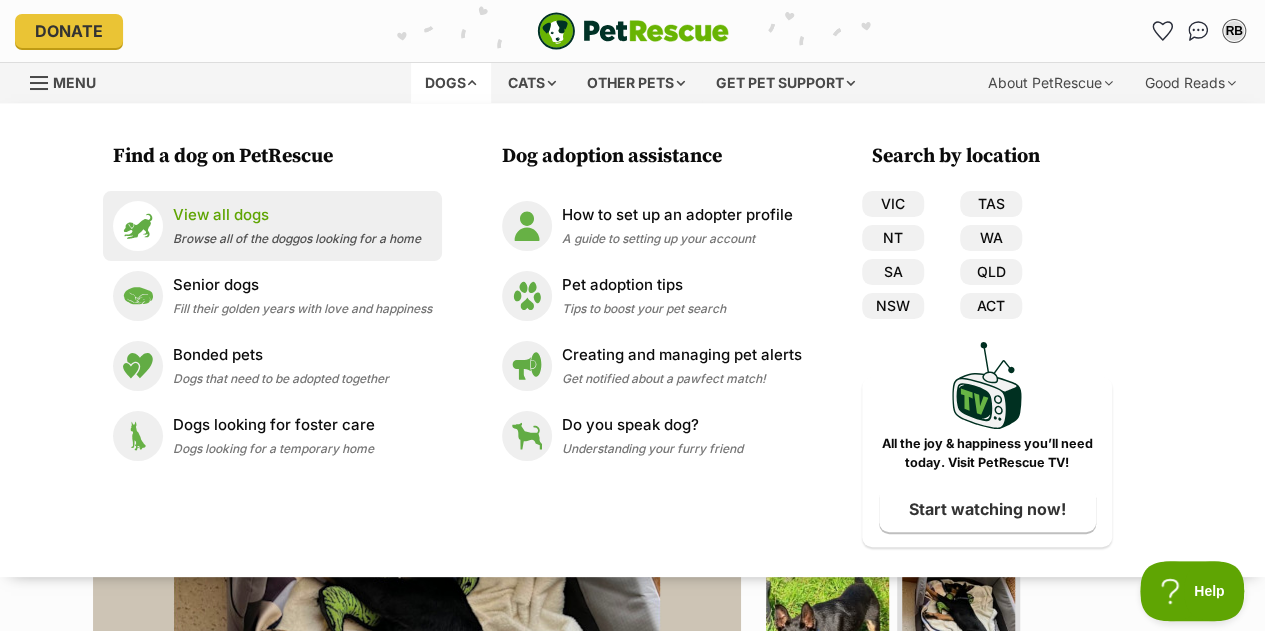 click on "View all dogs" at bounding box center [297, 215] 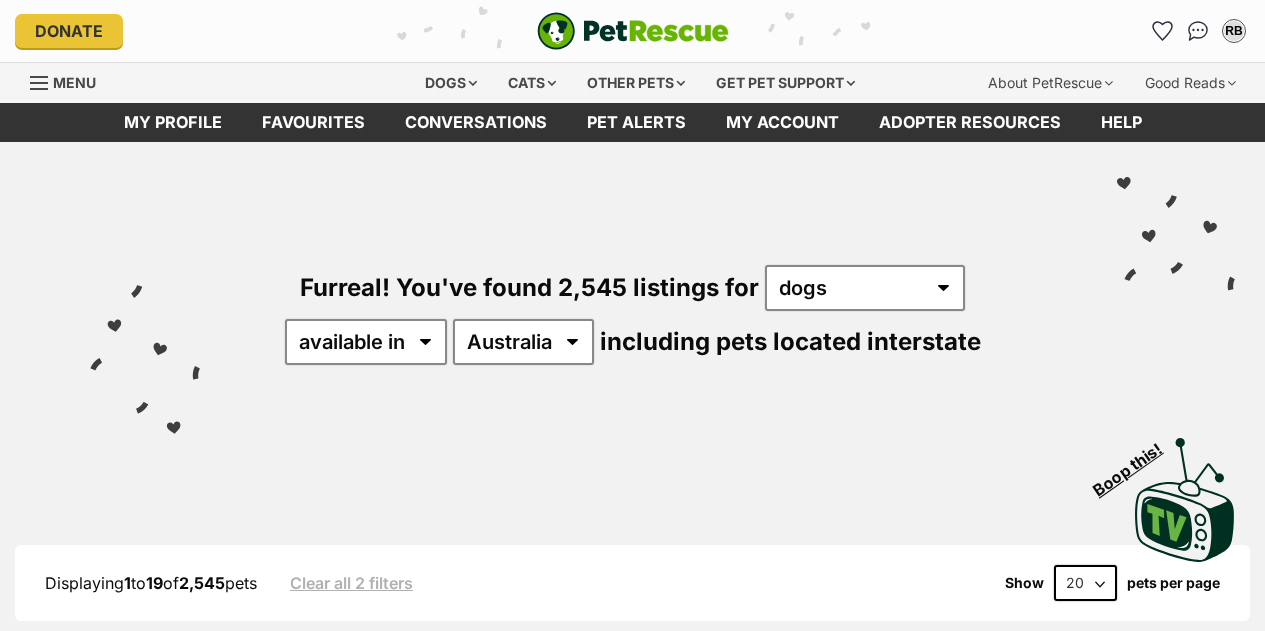 scroll, scrollTop: 0, scrollLeft: 0, axis: both 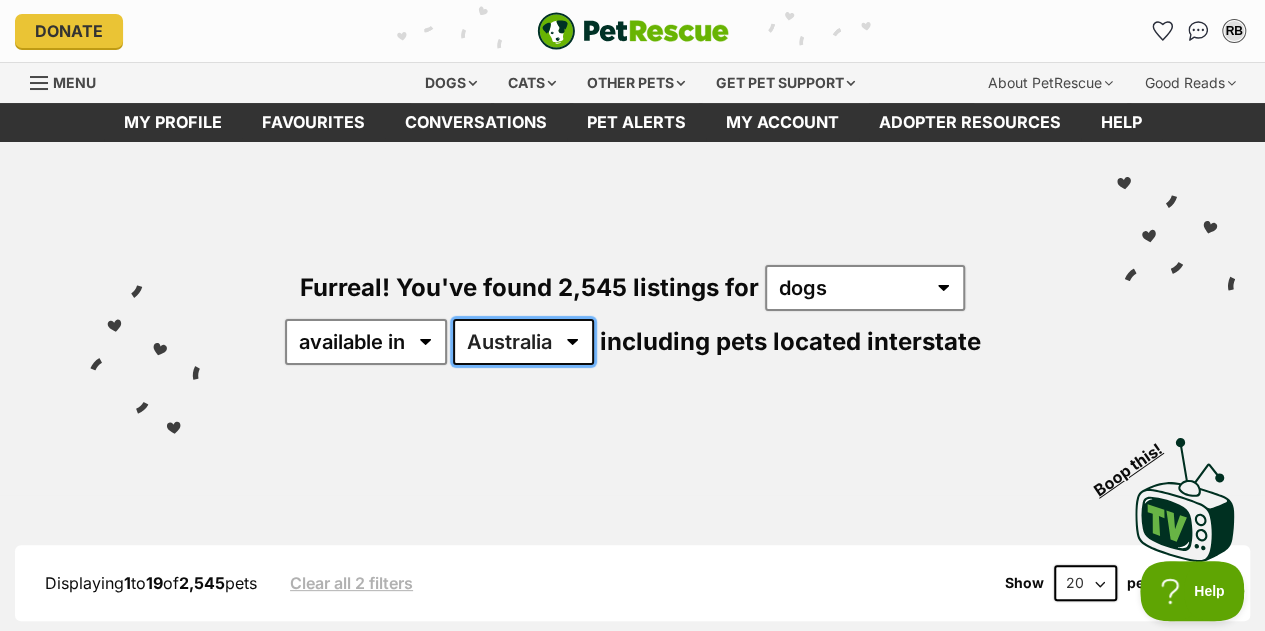 click on "Australia
ACT
NSW
NT
QLD
SA
TAS
VIC
WA" at bounding box center (523, 342) 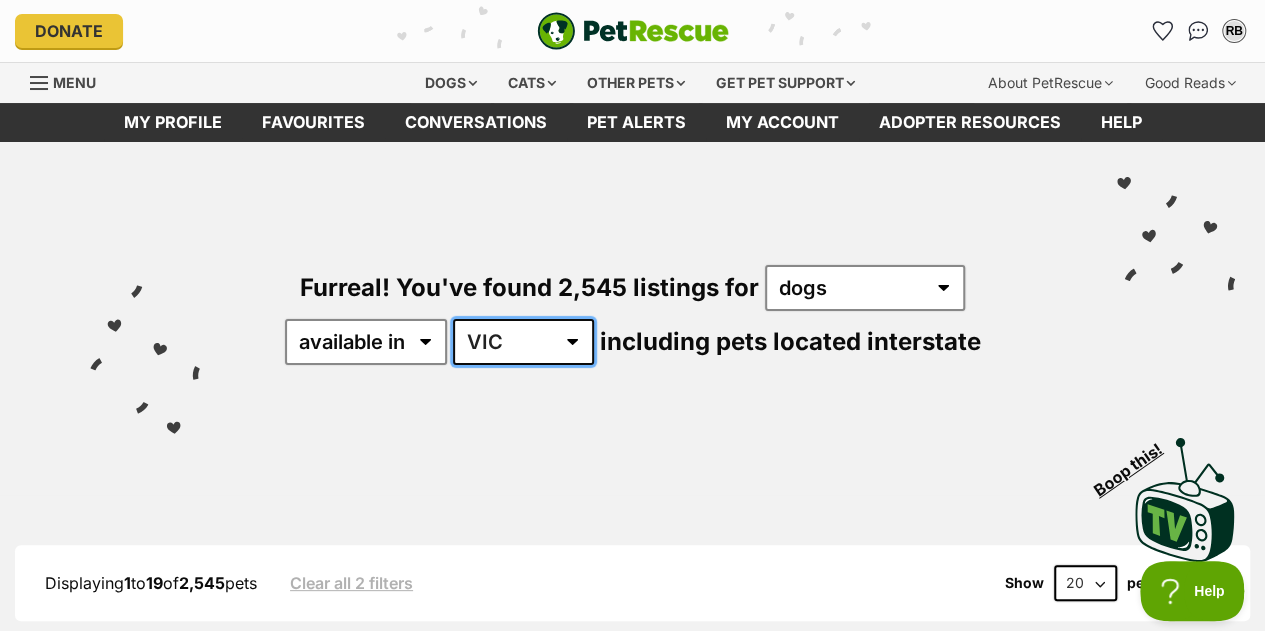 click on "Australia
ACT
NSW
NT
QLD
SA
TAS
VIC
WA" at bounding box center (523, 342) 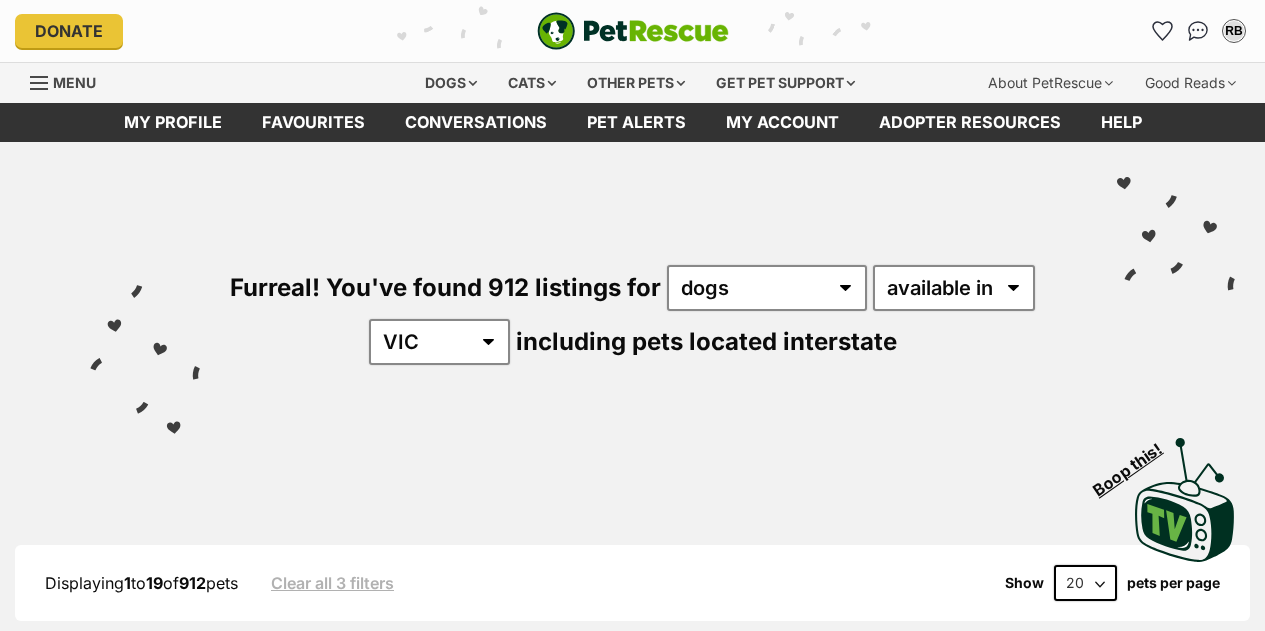 scroll, scrollTop: 0, scrollLeft: 0, axis: both 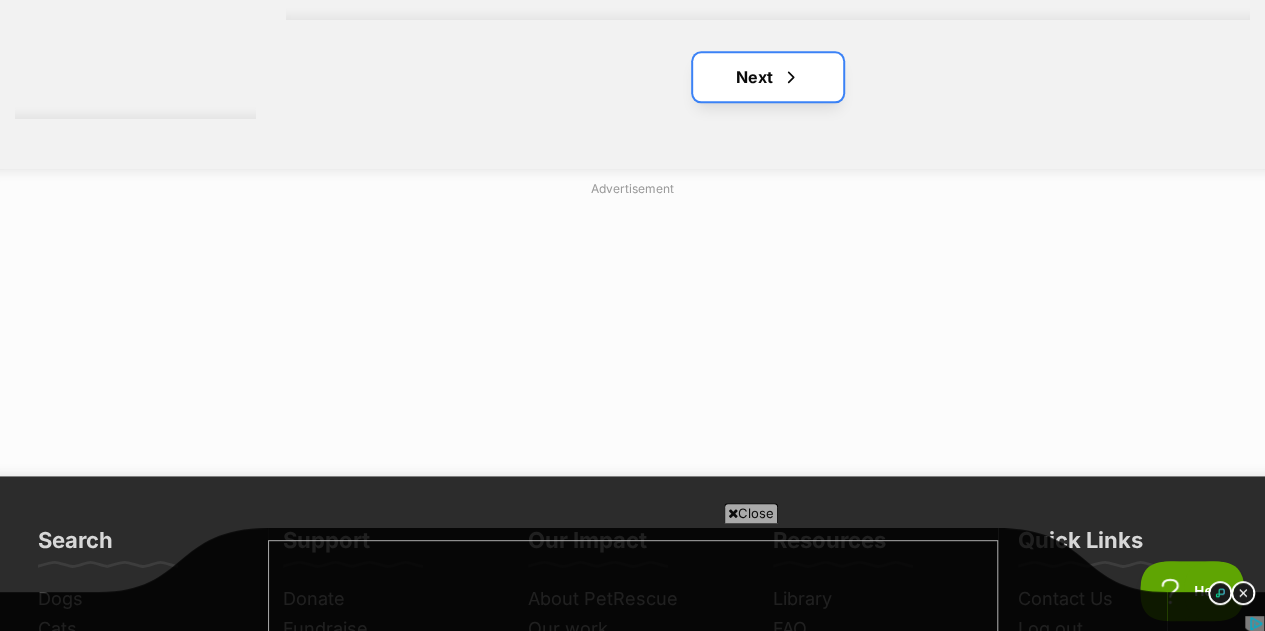 click on "Next" at bounding box center (768, 77) 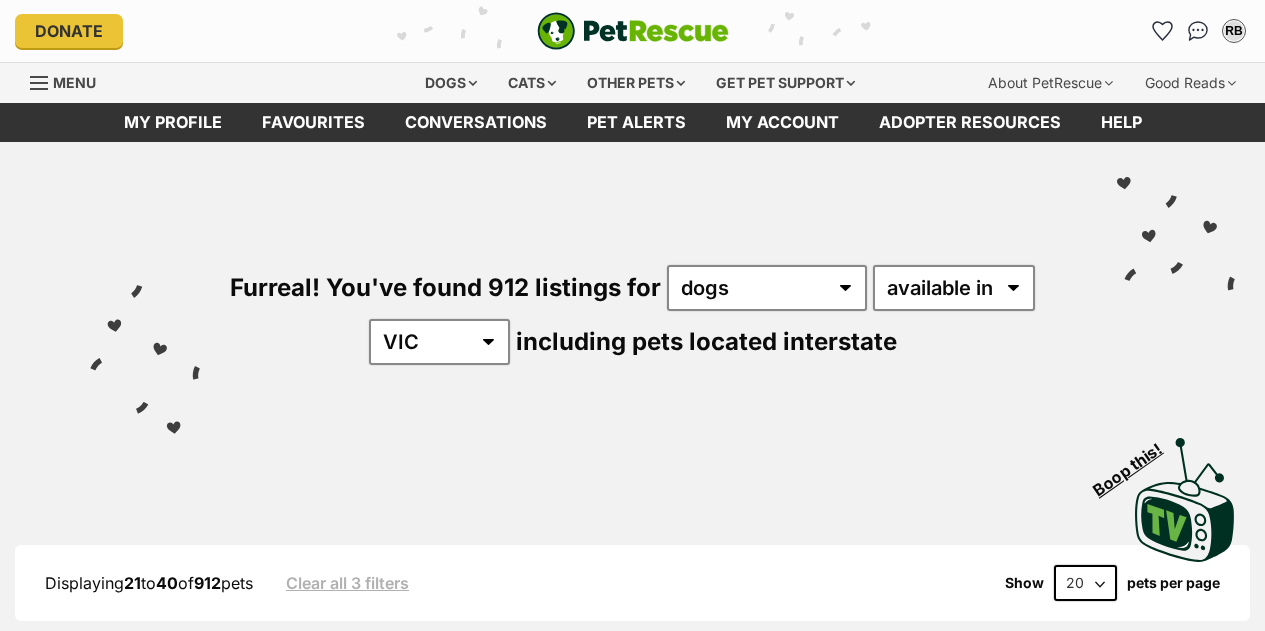scroll, scrollTop: 0, scrollLeft: 0, axis: both 